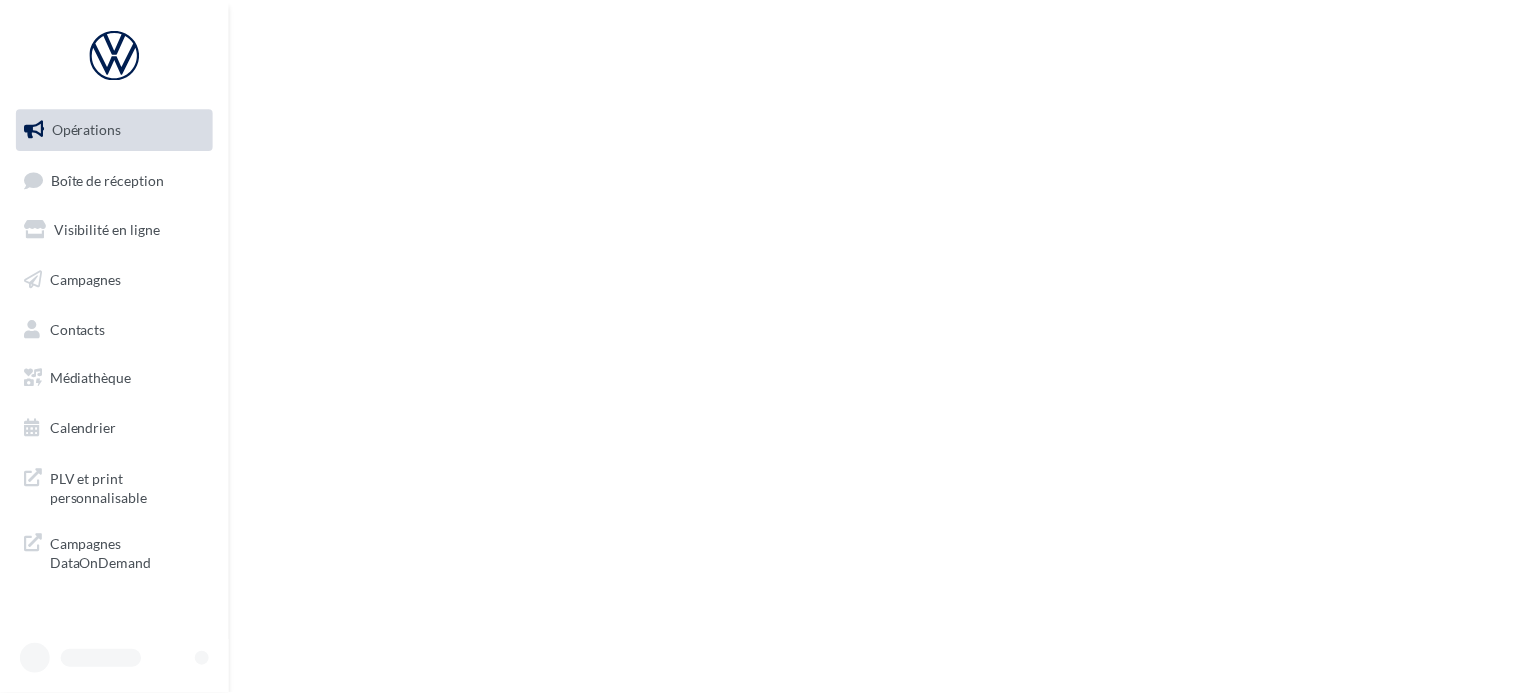 scroll, scrollTop: 0, scrollLeft: 0, axis: both 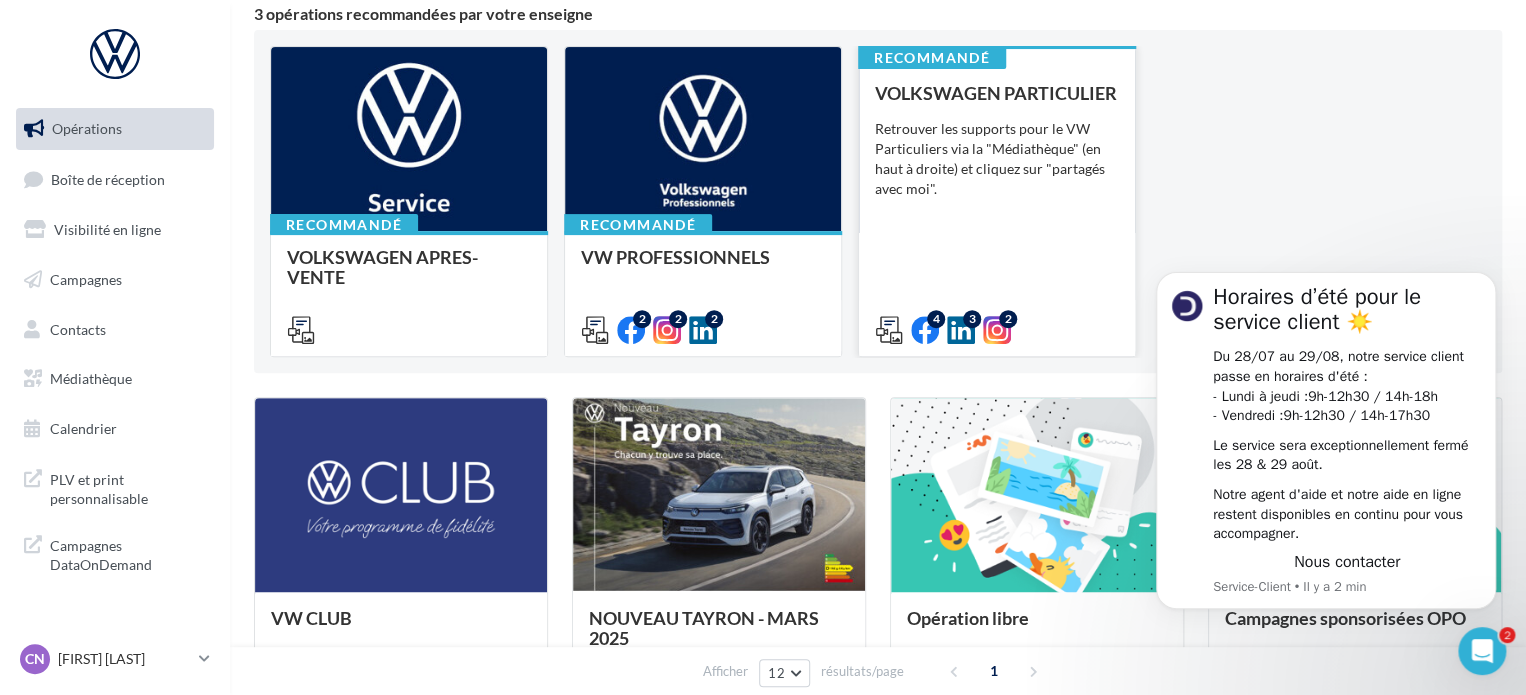 click on "VOLKSWAGEN PARTICULIER        Retrouver les supports pour le VW Particuliers via la "Médiathèque" (en haut à droite) et cliquez sur "partagés avec moi"." at bounding box center (997, 210) 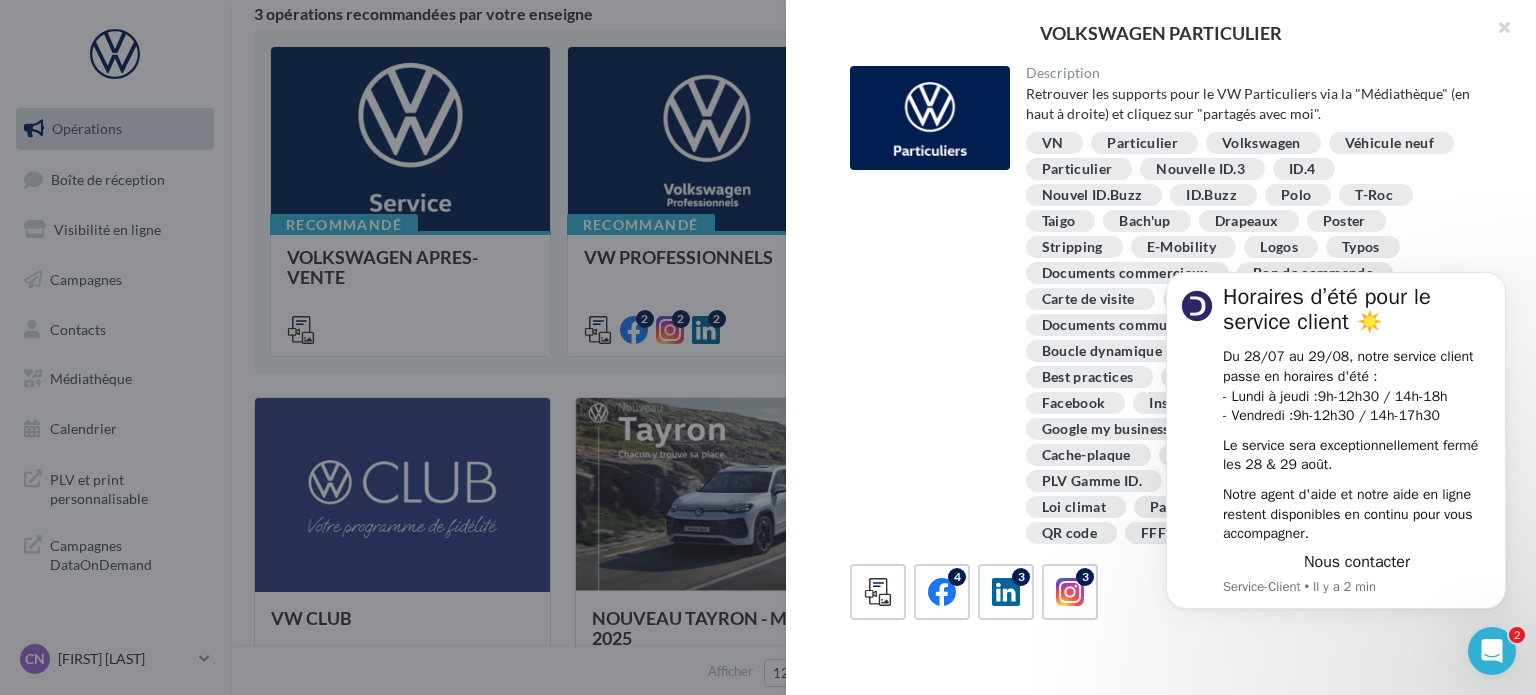 click on "Description
Retrouver les supports pour le VW Particuliers via la "Médiathèque" (en haut à droite) et cliquez sur "partagés avec moi".
VN
Particulier
Volkswagen
Véhicule neuf
Particulier
Nouvelle ID.3
ID.4
Nouvel ID.Buzz
ID.Buzz
Polo
T-Roc
Taigo
Bach'up
Drapeaux
Poster
Stripping
E-Mobility
Logos" at bounding box center [1169, 348] 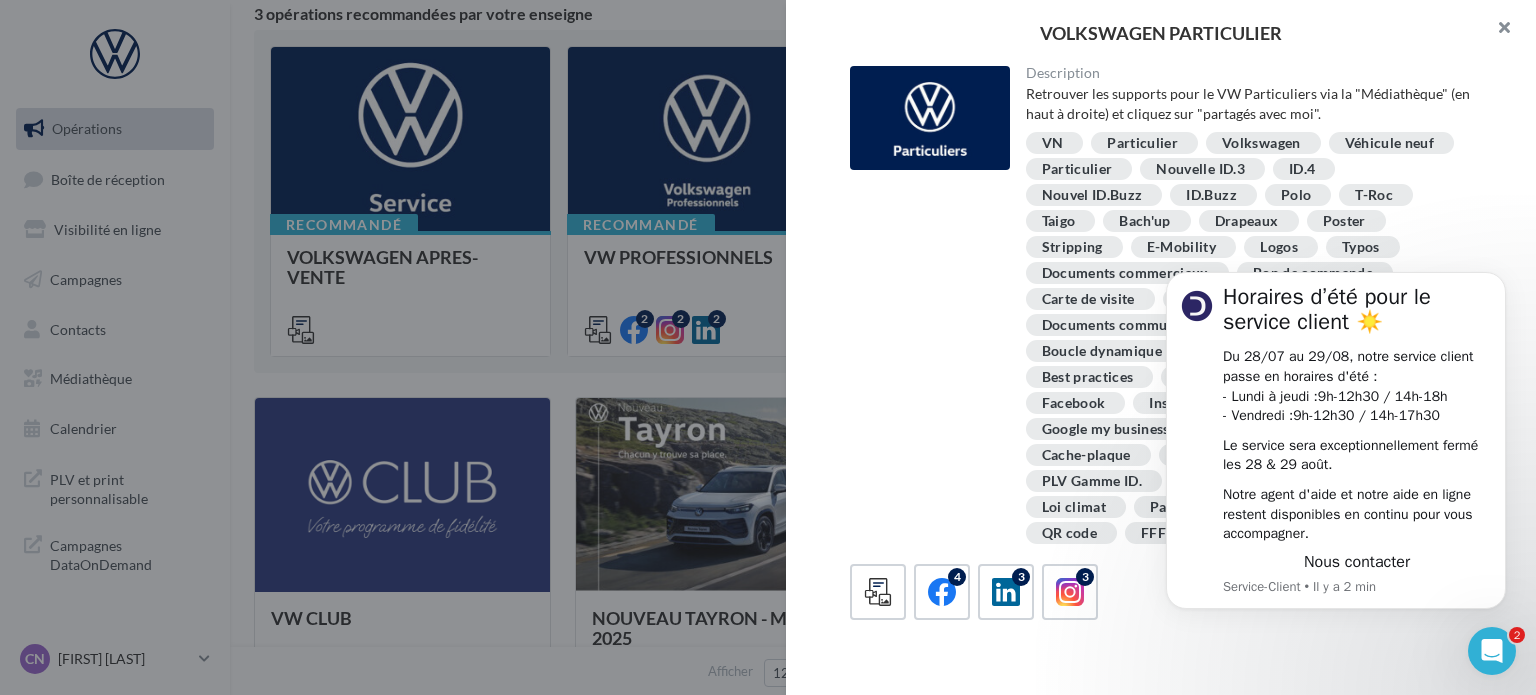 click at bounding box center (1496, 30) 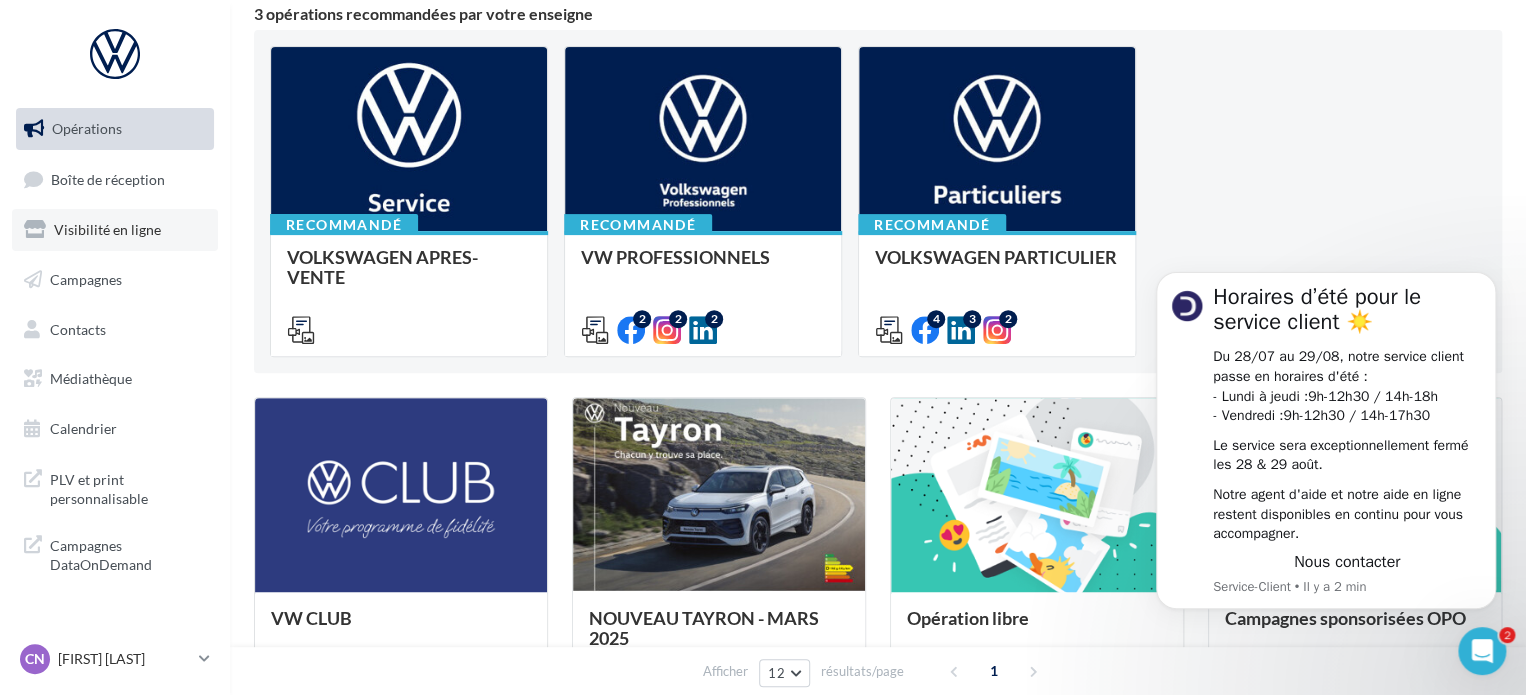 click on "Visibilité en ligne" at bounding box center [107, 229] 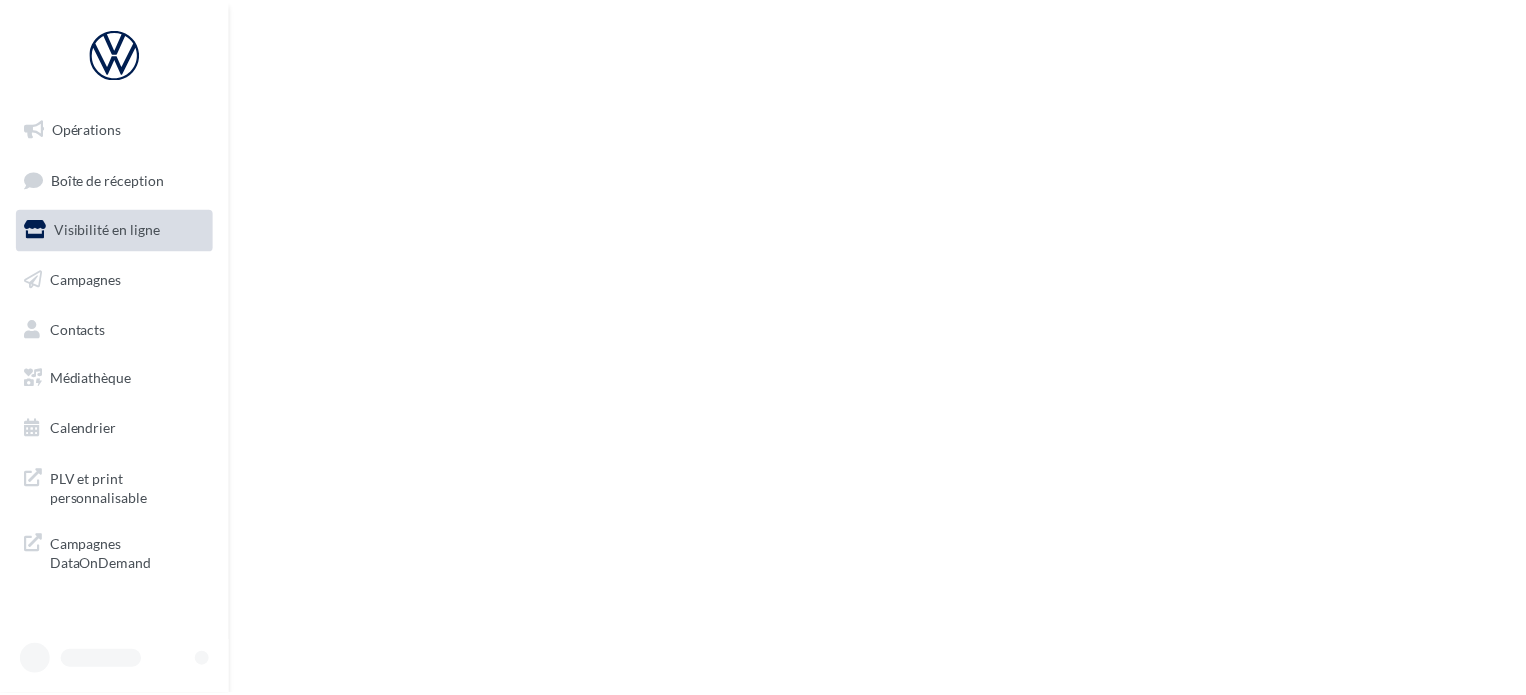 scroll, scrollTop: 0, scrollLeft: 0, axis: both 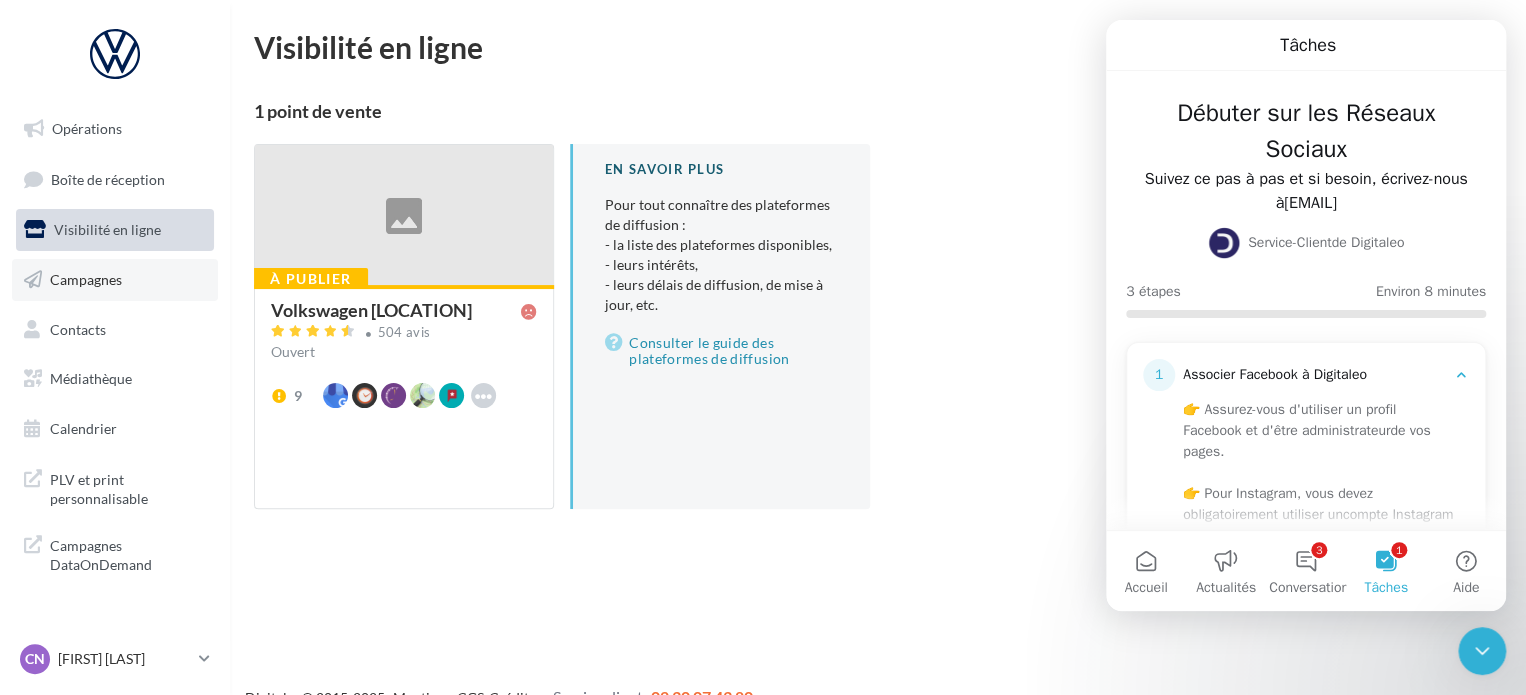 click on "Campagnes" at bounding box center (86, 279) 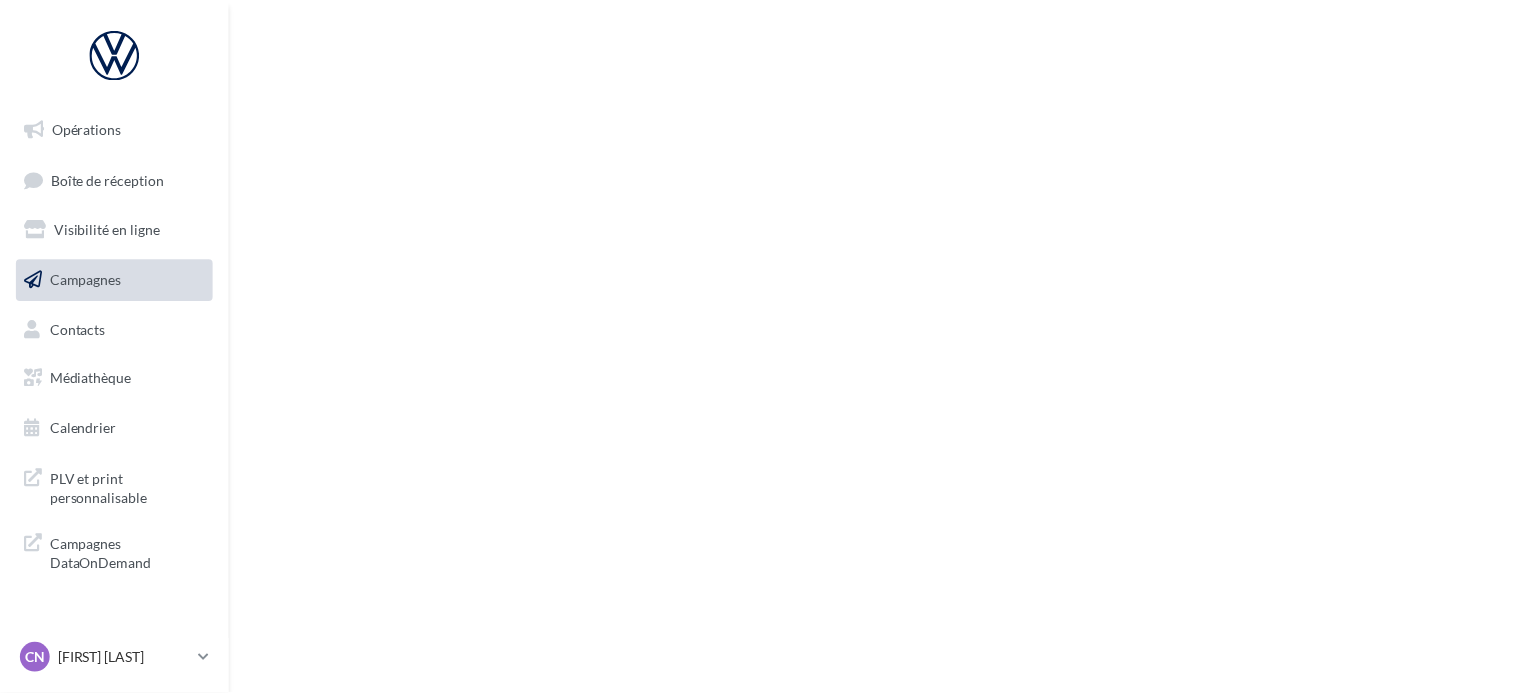 scroll, scrollTop: 0, scrollLeft: 0, axis: both 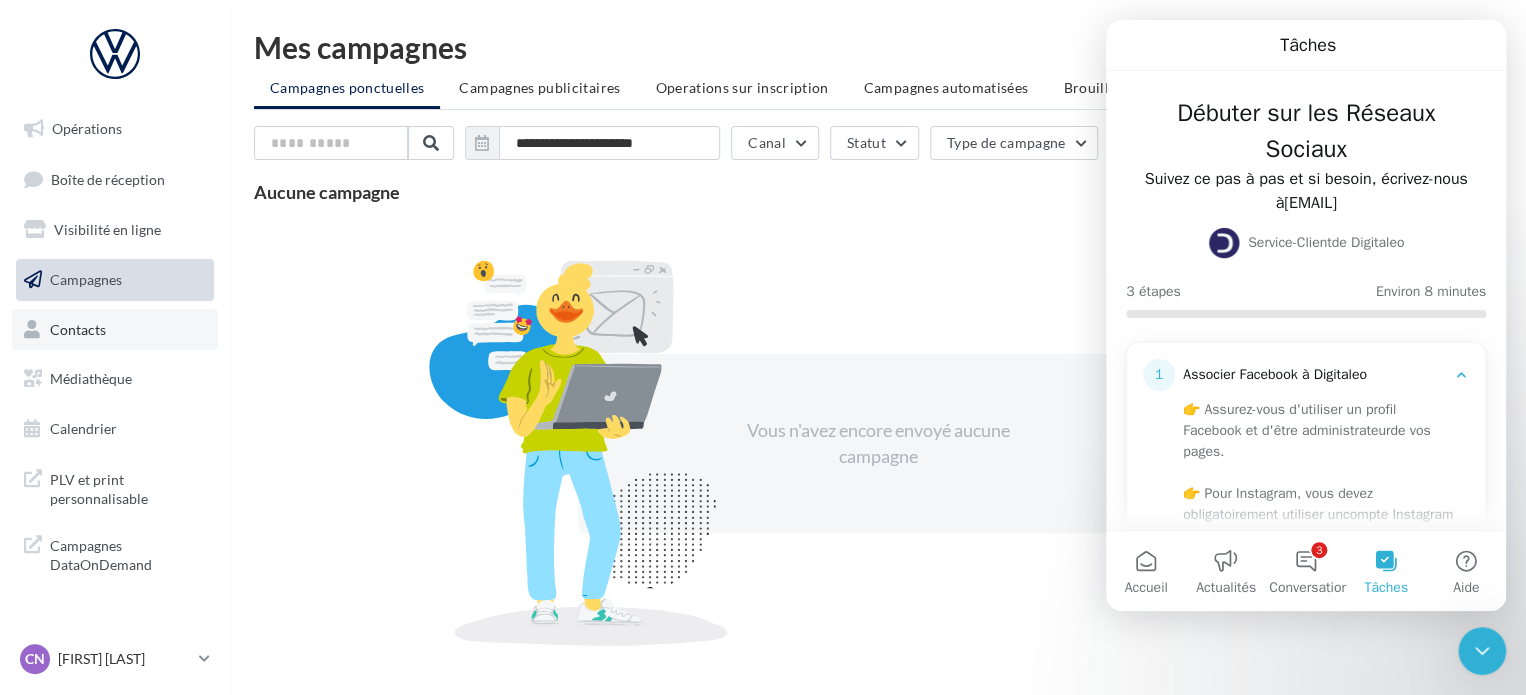 click on "Contacts" at bounding box center [115, 330] 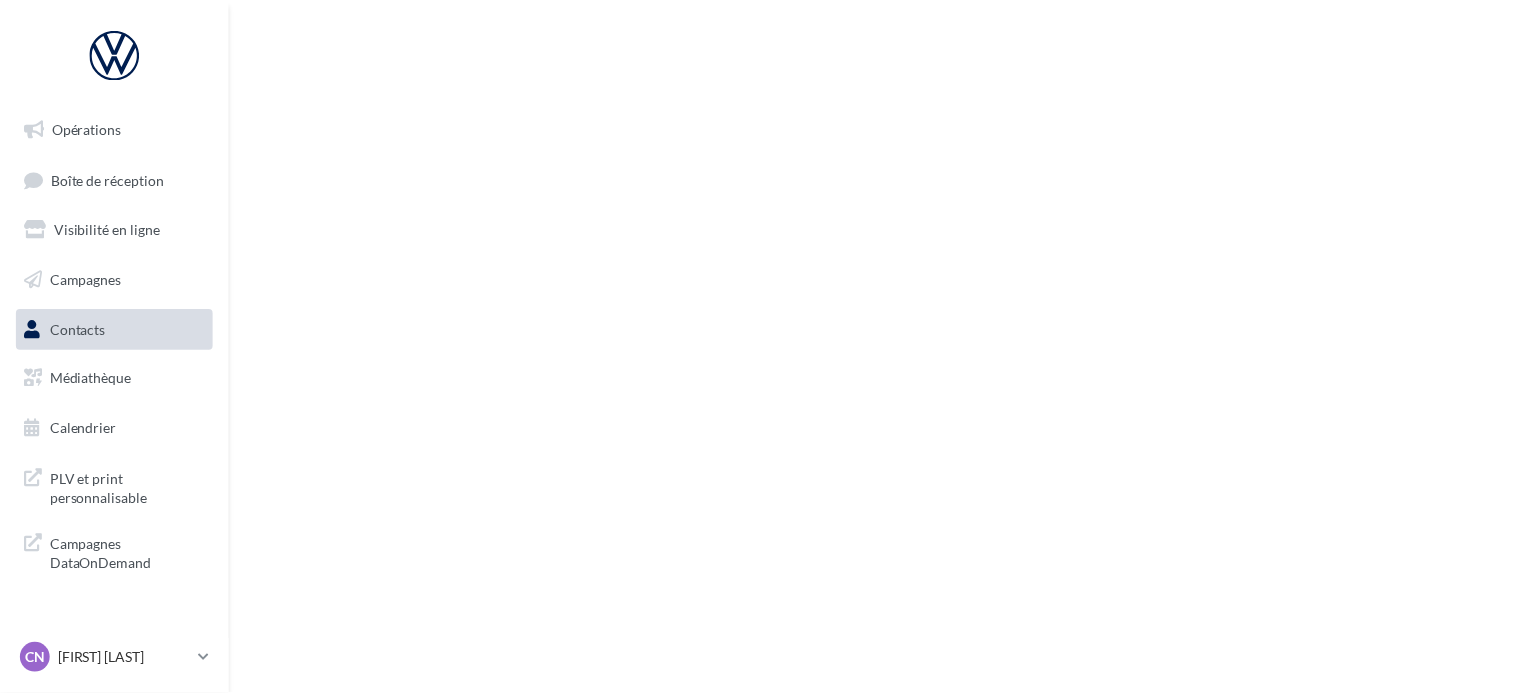 scroll, scrollTop: 0, scrollLeft: 0, axis: both 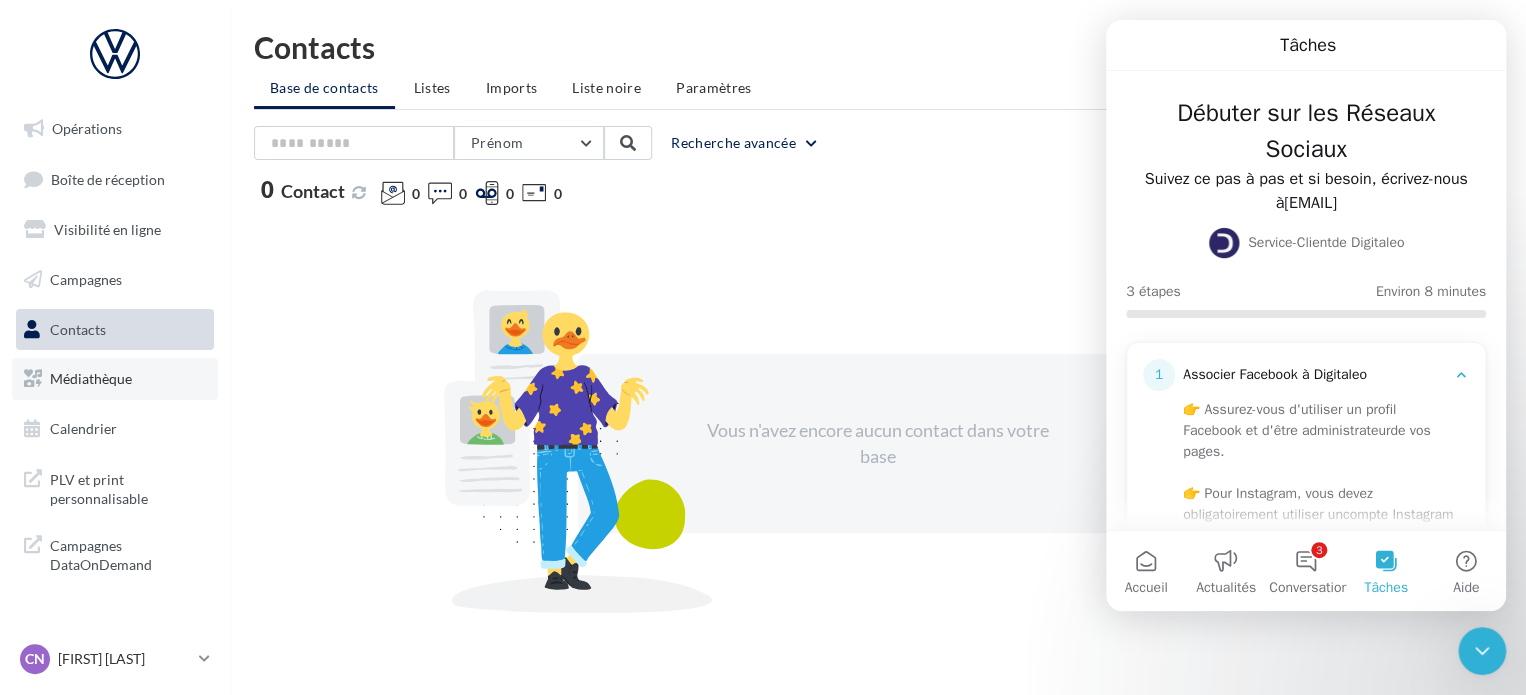 click on "Médiathèque" at bounding box center (91, 378) 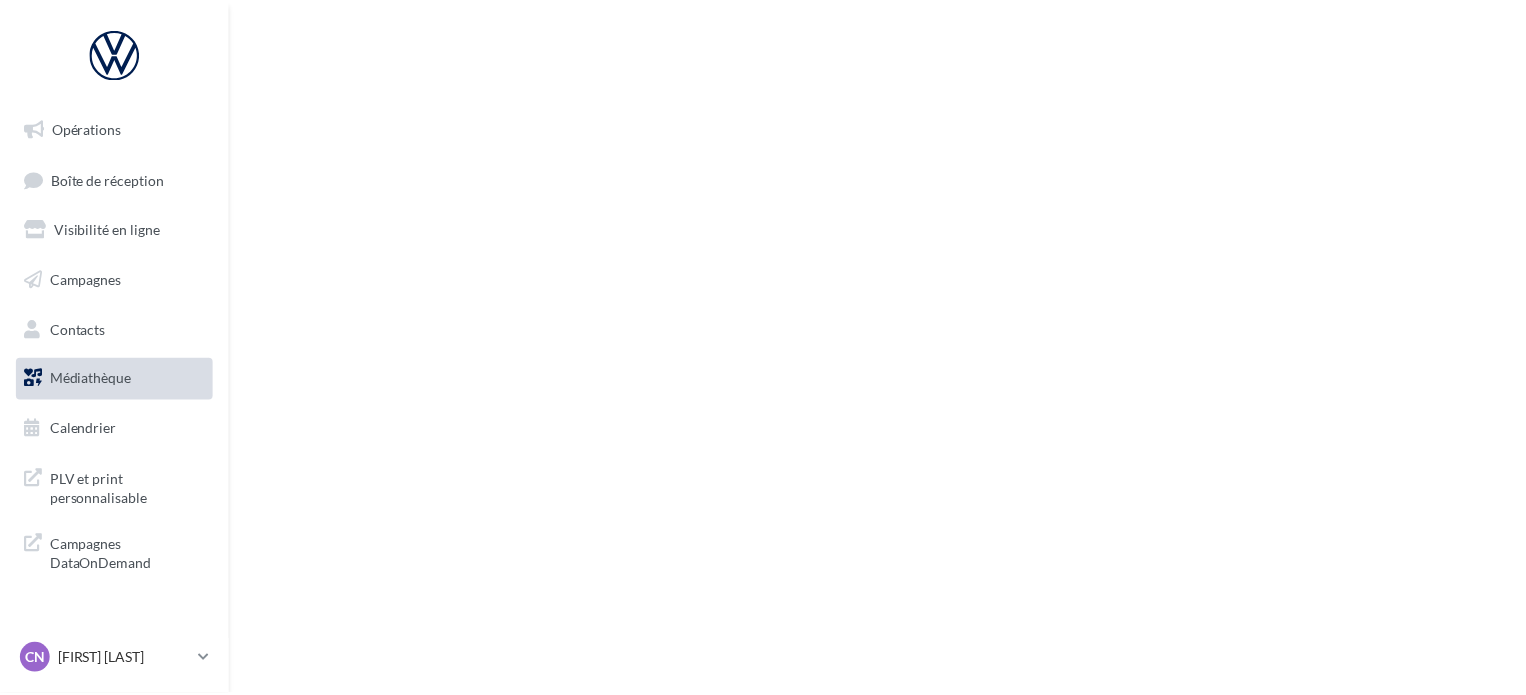 scroll, scrollTop: 0, scrollLeft: 0, axis: both 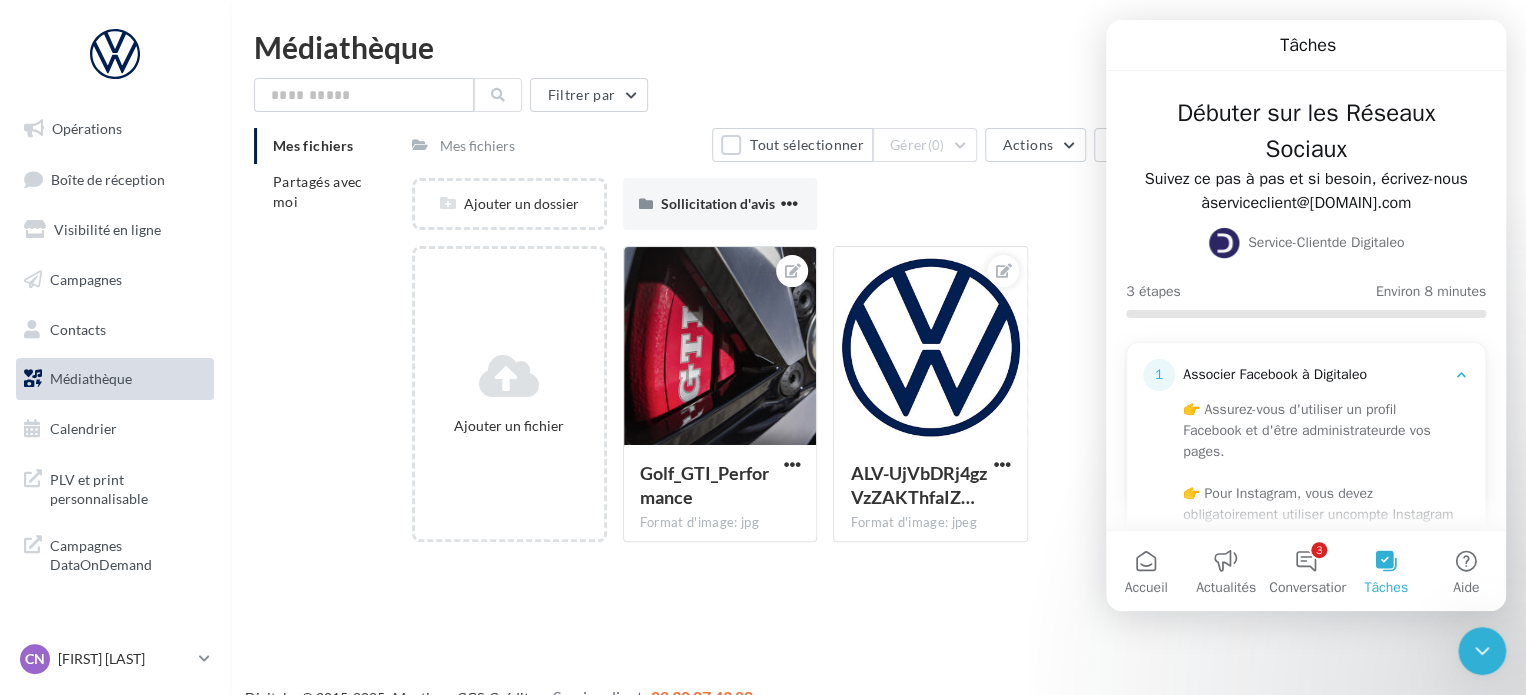 click on "Opérations
Boîte de réception
Visibilité en ligne
Campagnes
Contacts
Médiathèque
Calendrier" at bounding box center [115, 279] 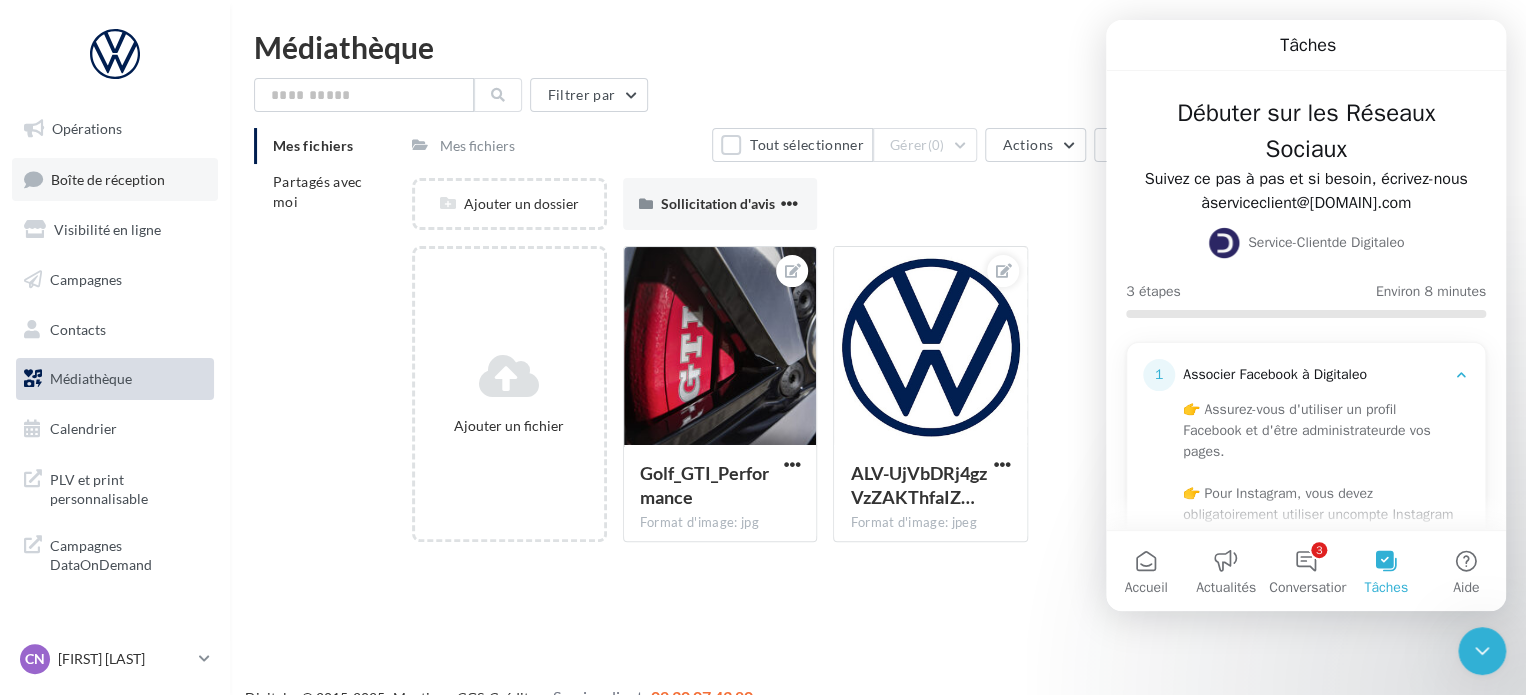 click on "Boîte de réception" at bounding box center (108, 178) 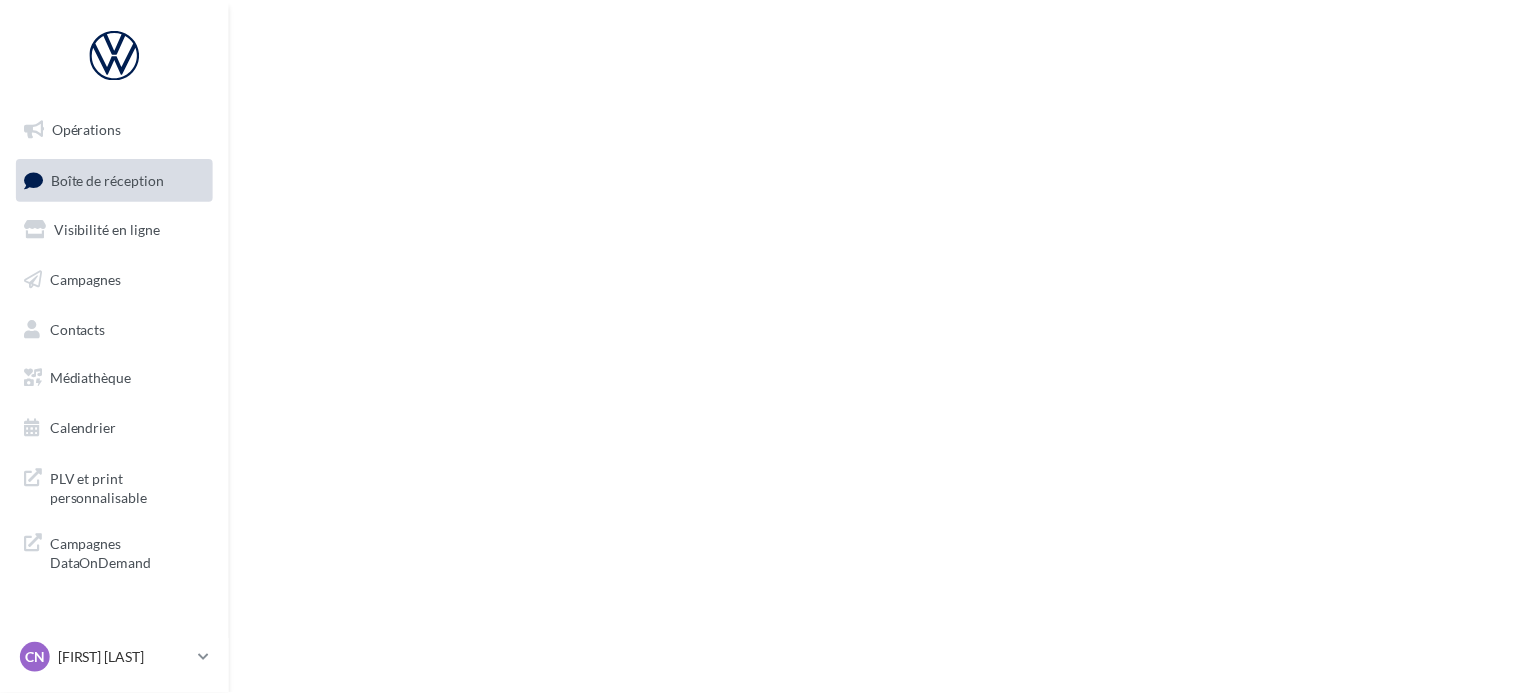 scroll, scrollTop: 0, scrollLeft: 0, axis: both 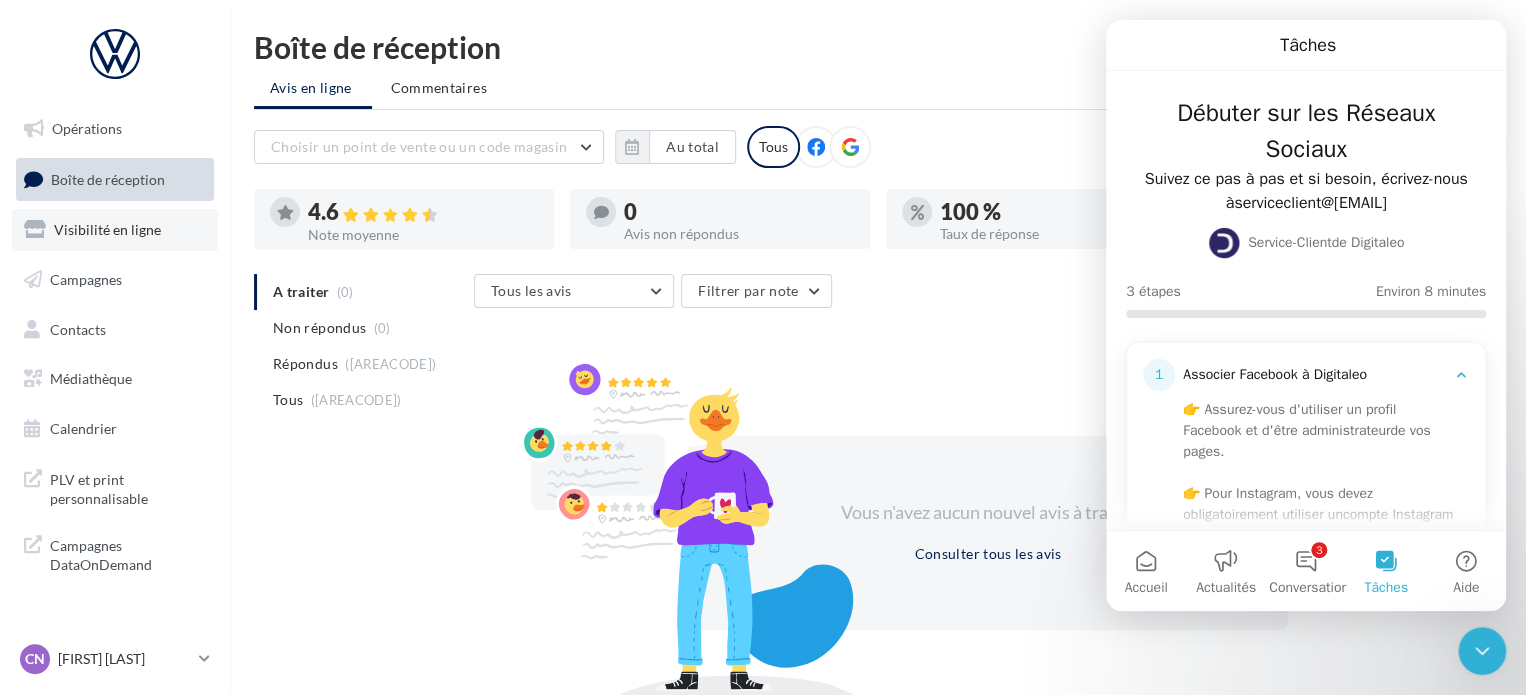 click on "Visibilité en ligne" at bounding box center (107, 229) 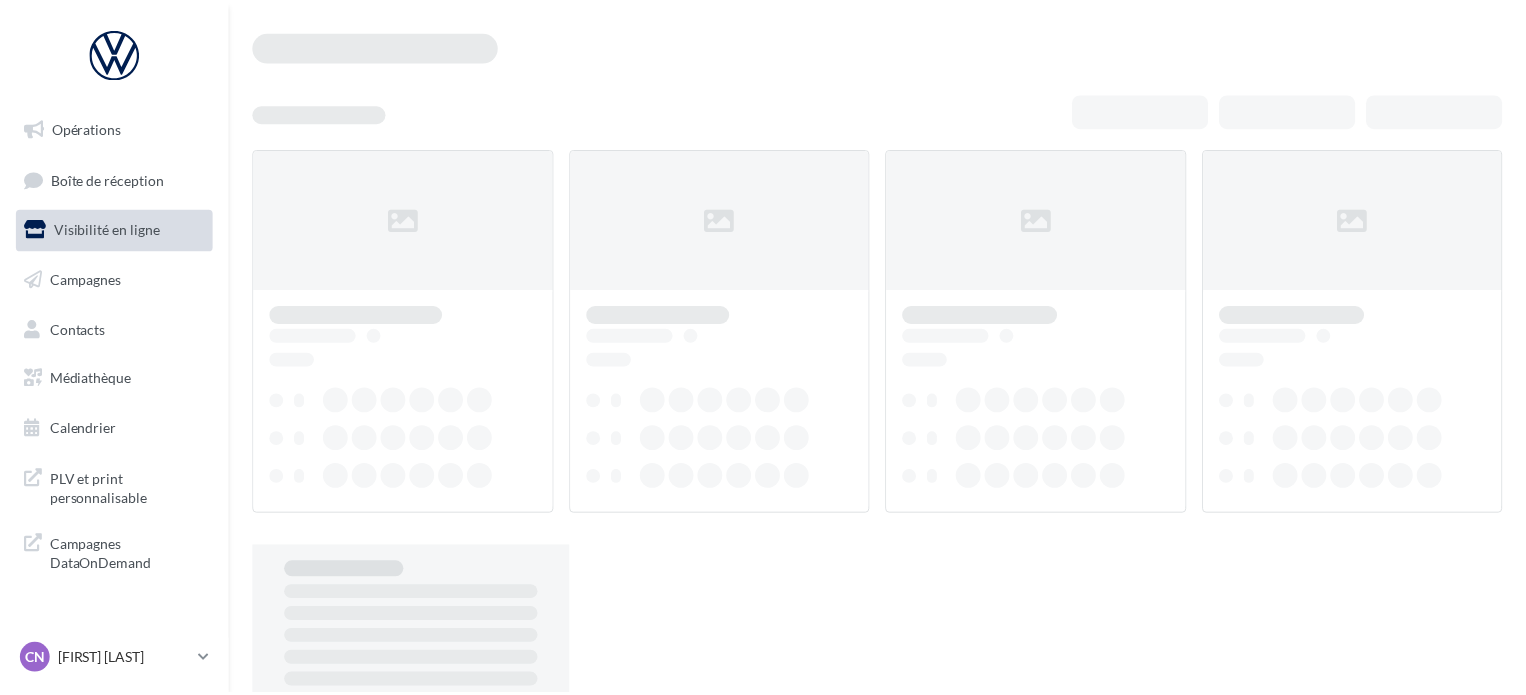 scroll, scrollTop: 0, scrollLeft: 0, axis: both 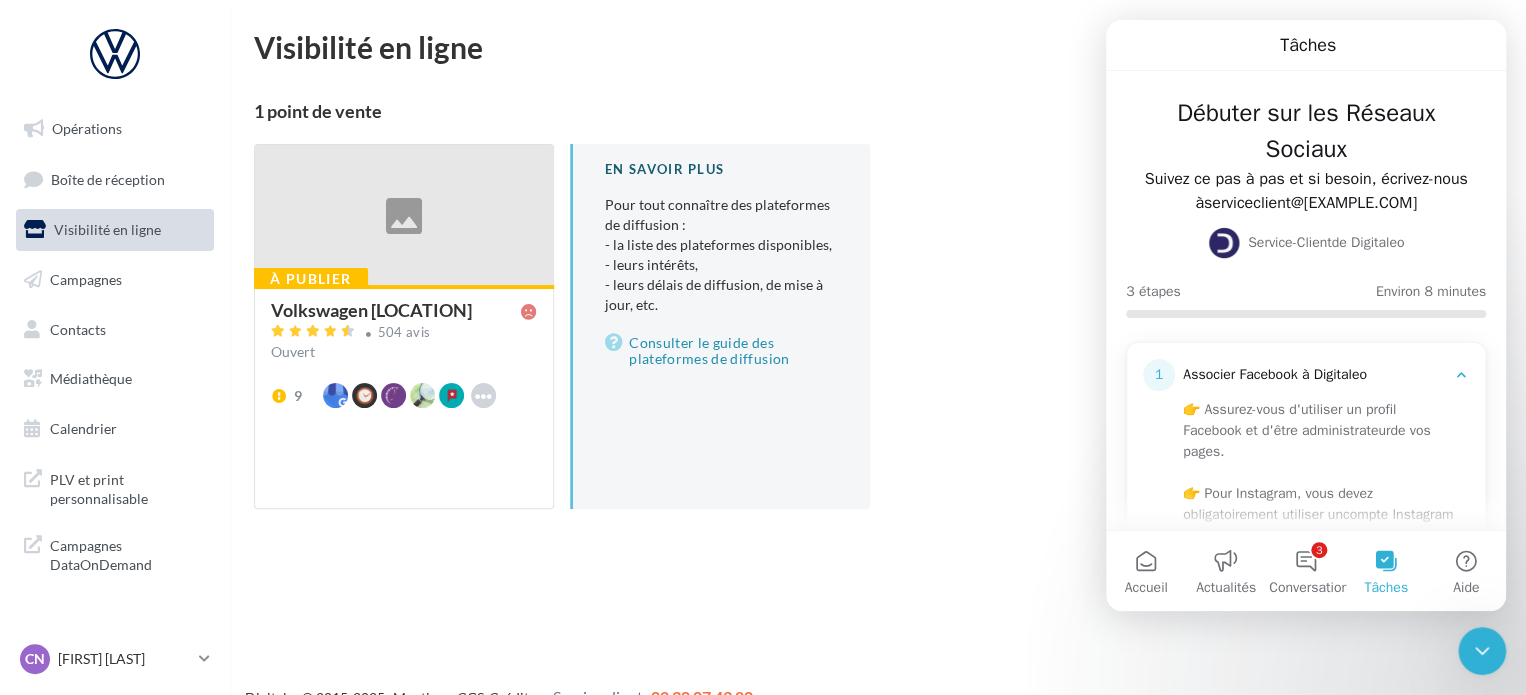 click on "Volkswagen [LOCATION]" at bounding box center (371, 310) 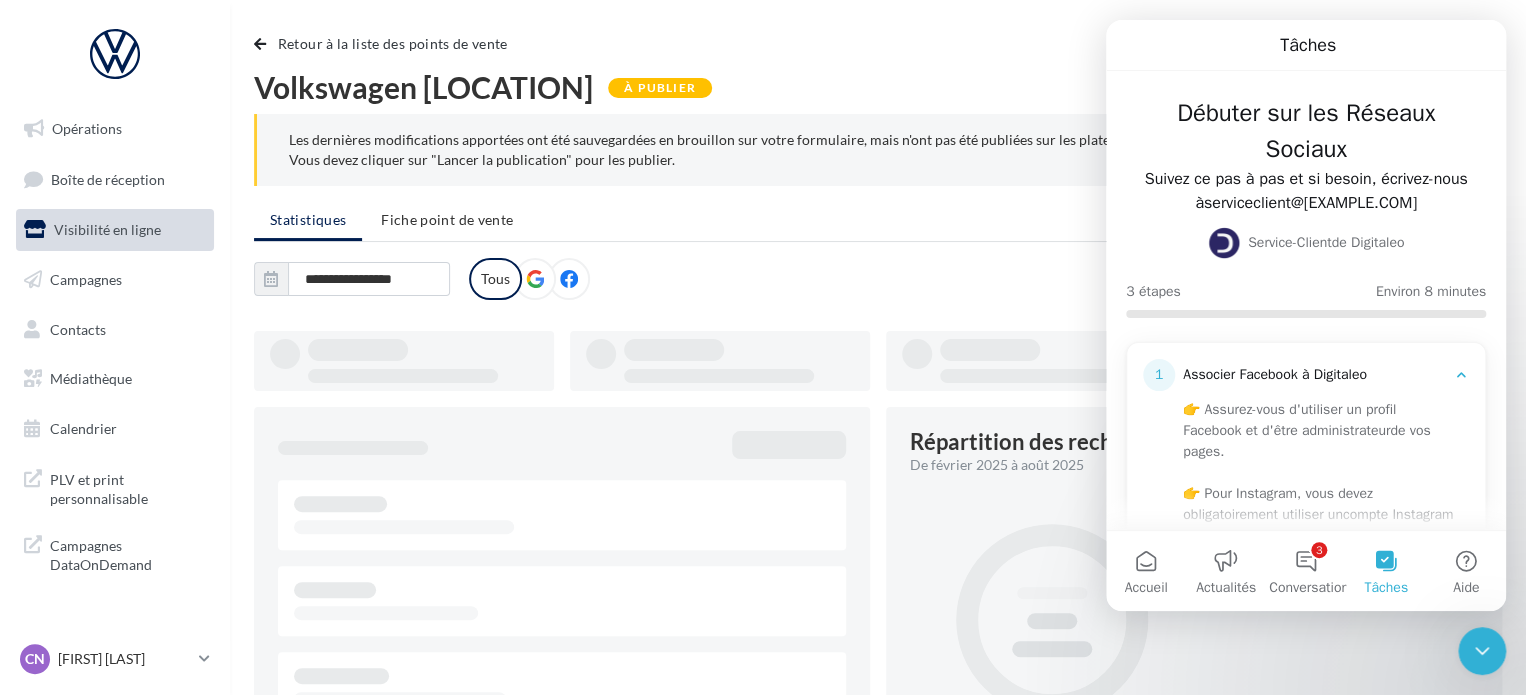 type on "**********" 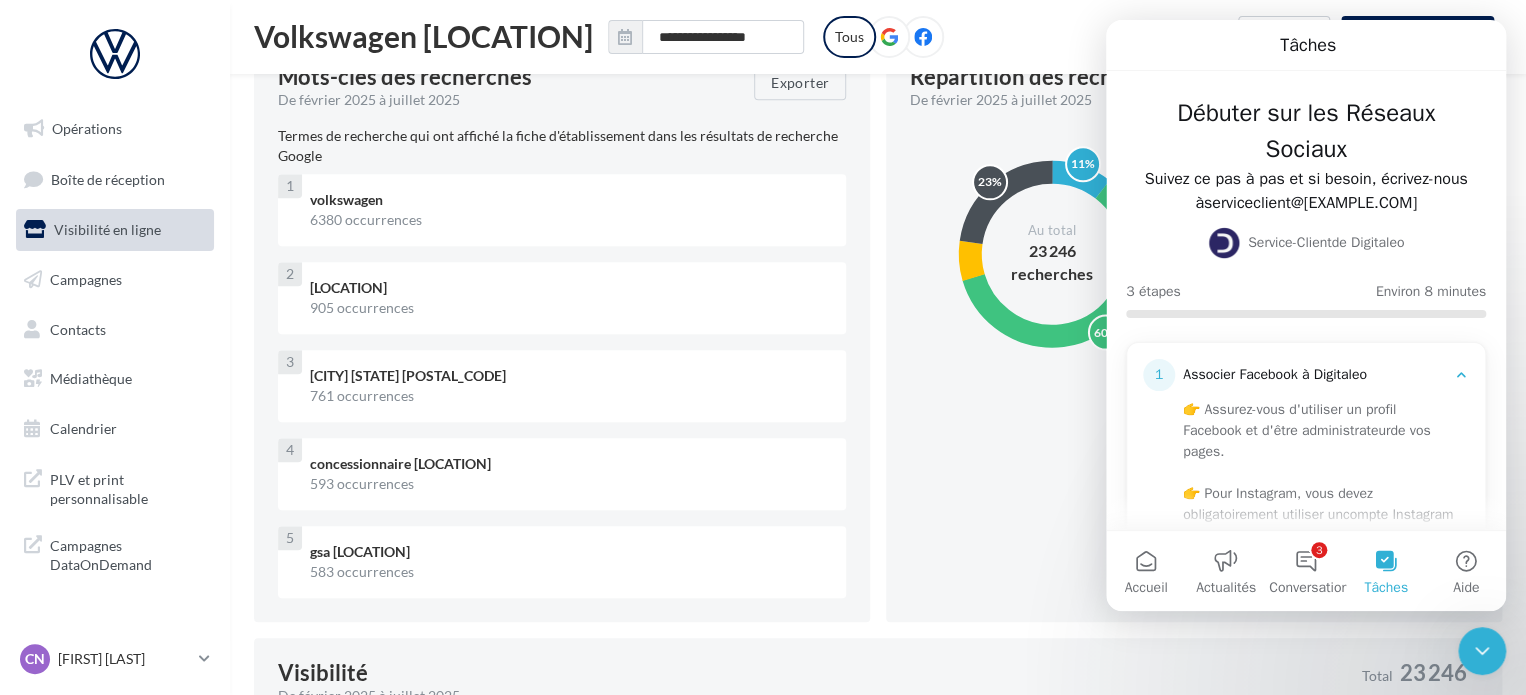 scroll, scrollTop: 400, scrollLeft: 0, axis: vertical 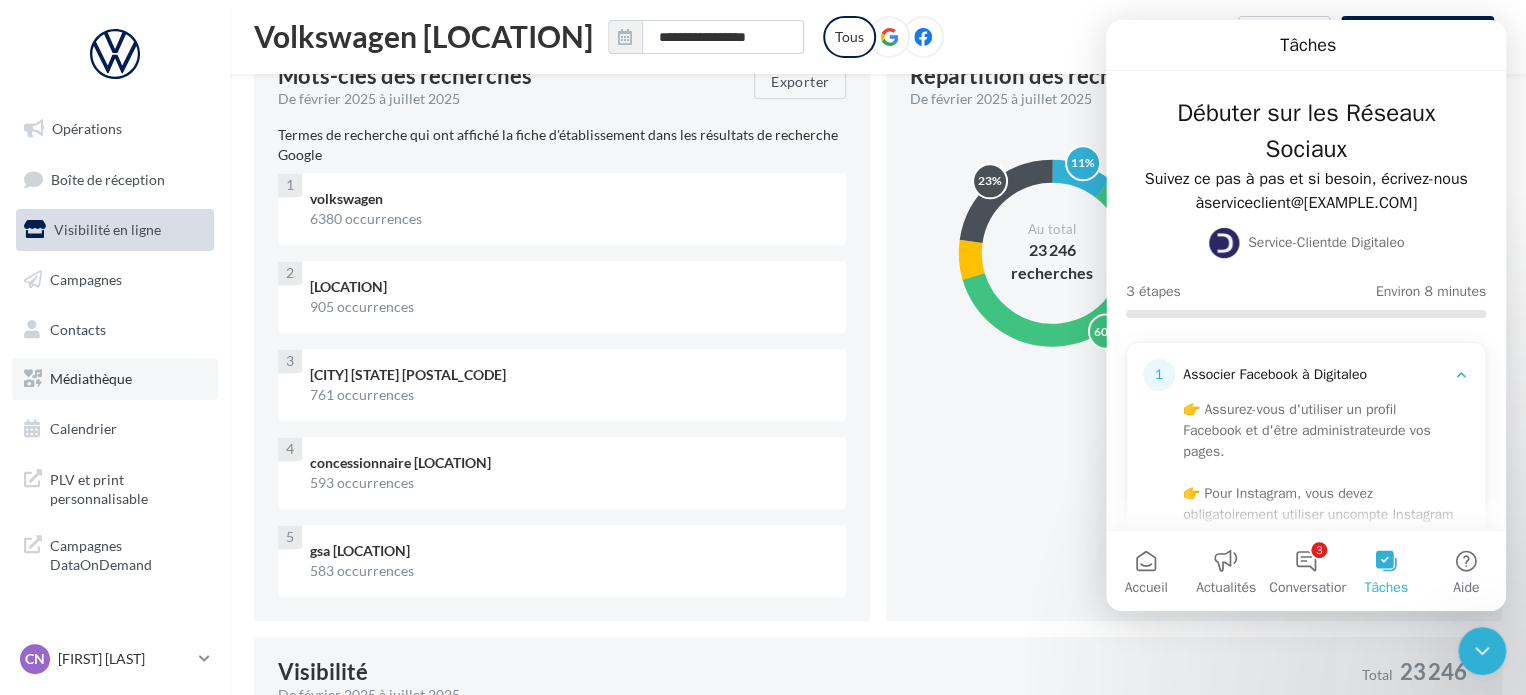 click on "Médiathèque" at bounding box center [91, 378] 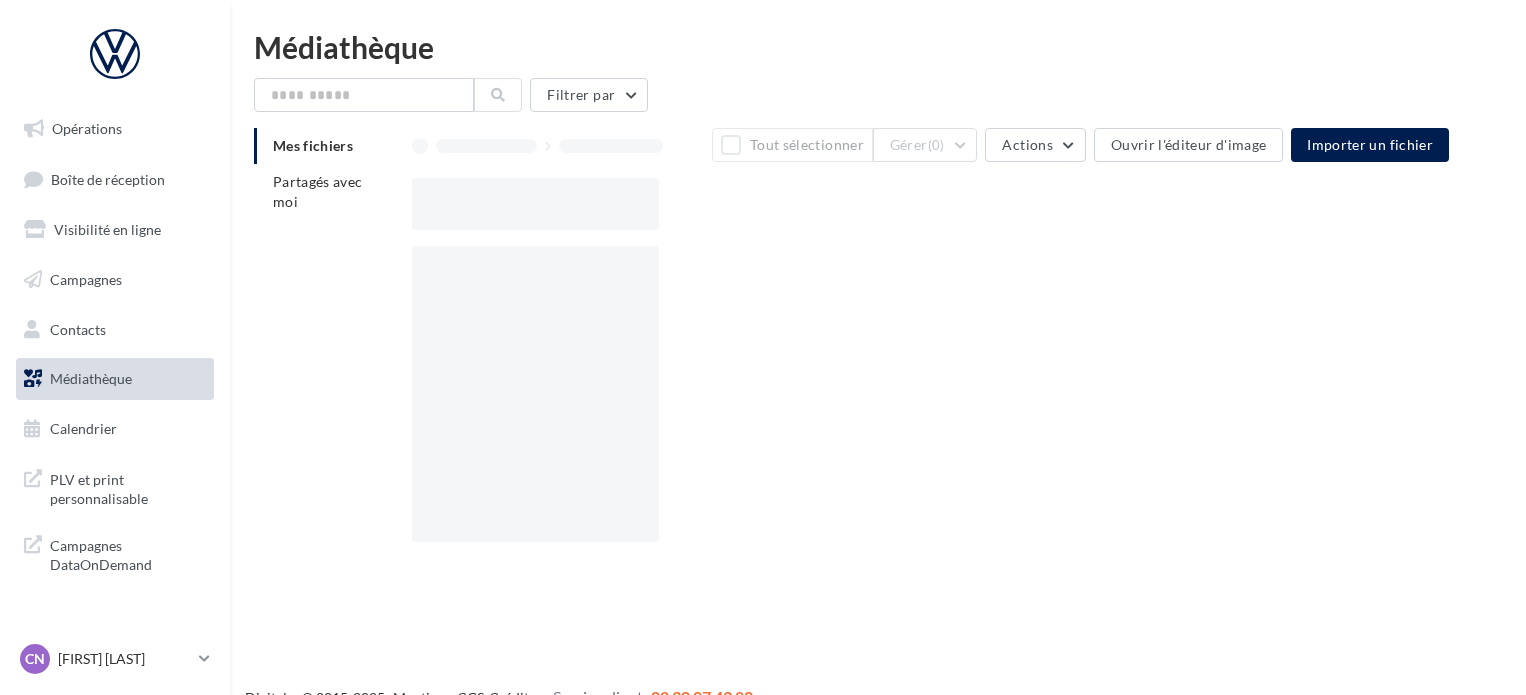 scroll, scrollTop: 0, scrollLeft: 0, axis: both 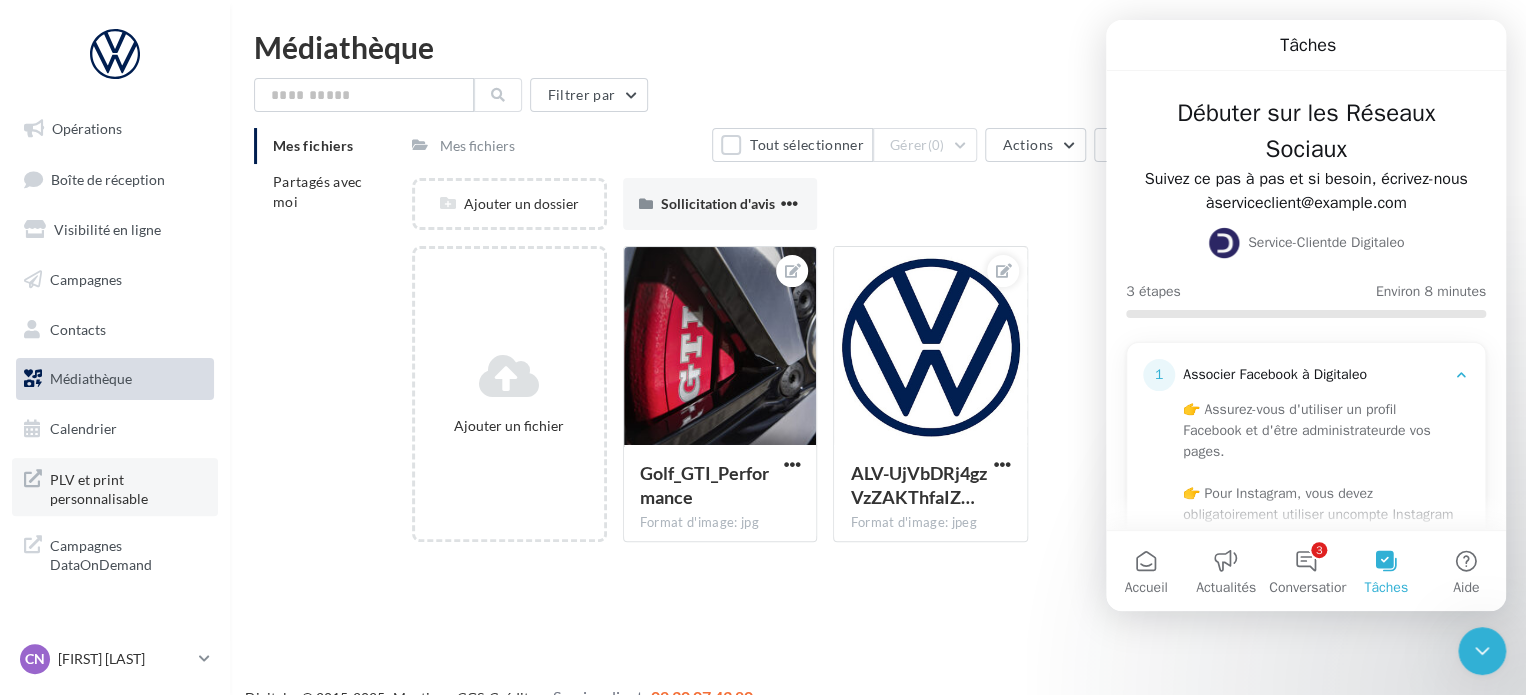 click on "PLV et print personnalisable" at bounding box center (128, 487) 